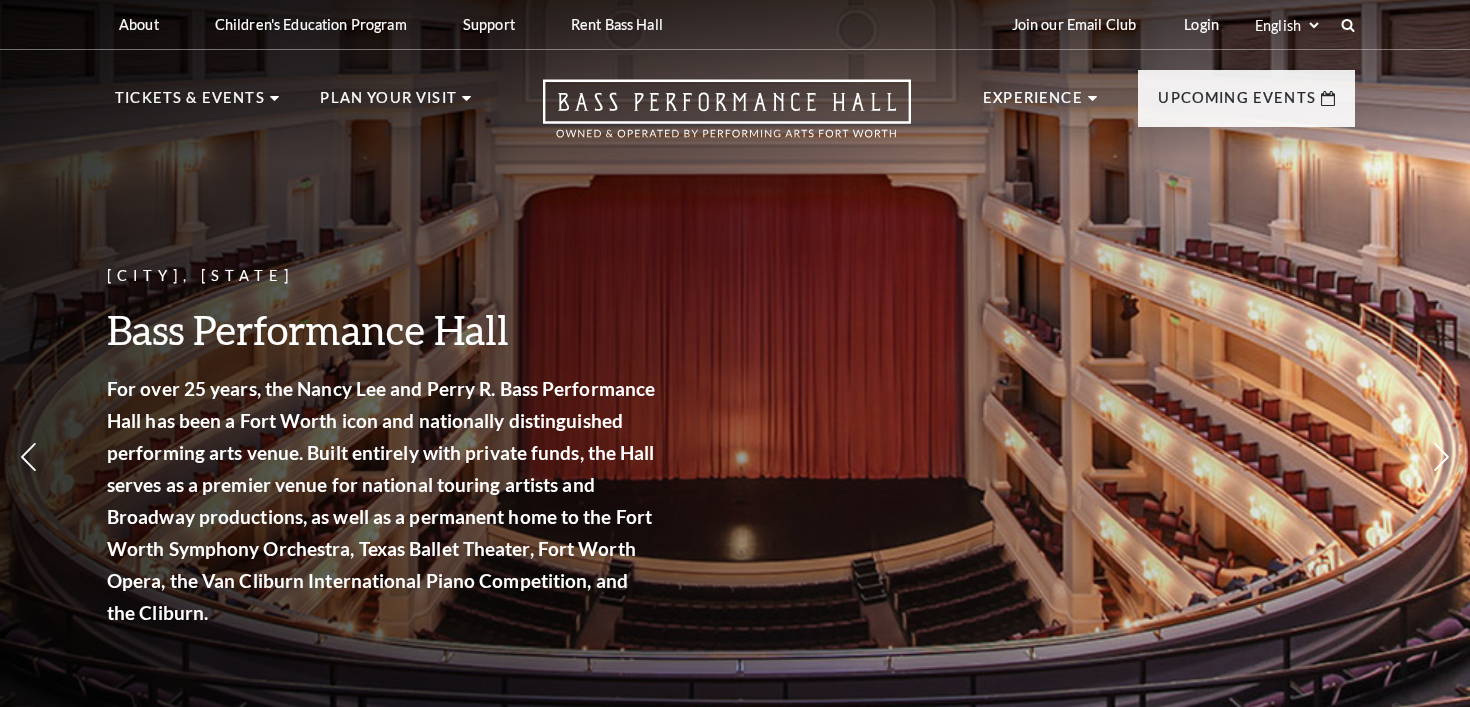 scroll, scrollTop: 0, scrollLeft: 0, axis: both 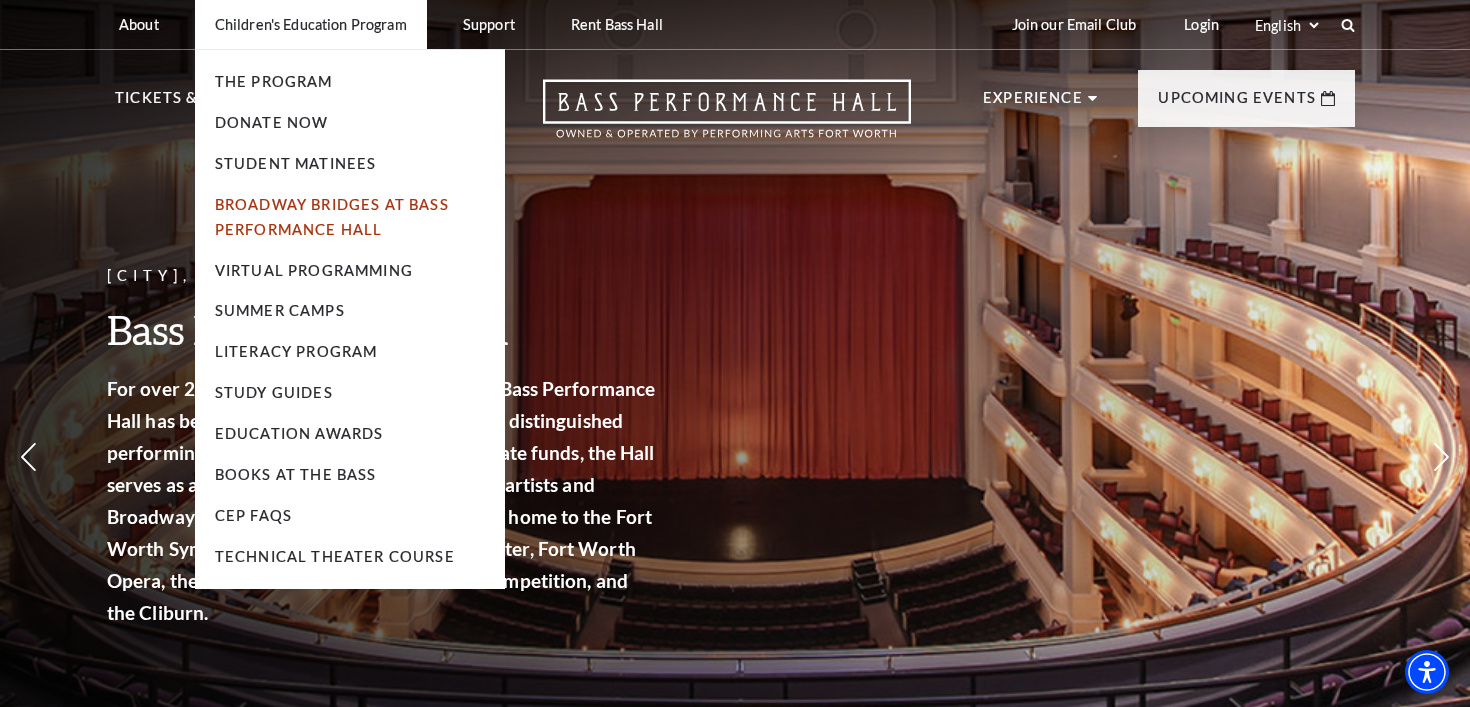 click on "Broadway Bridges at Bass Performance Hall" at bounding box center [332, 217] 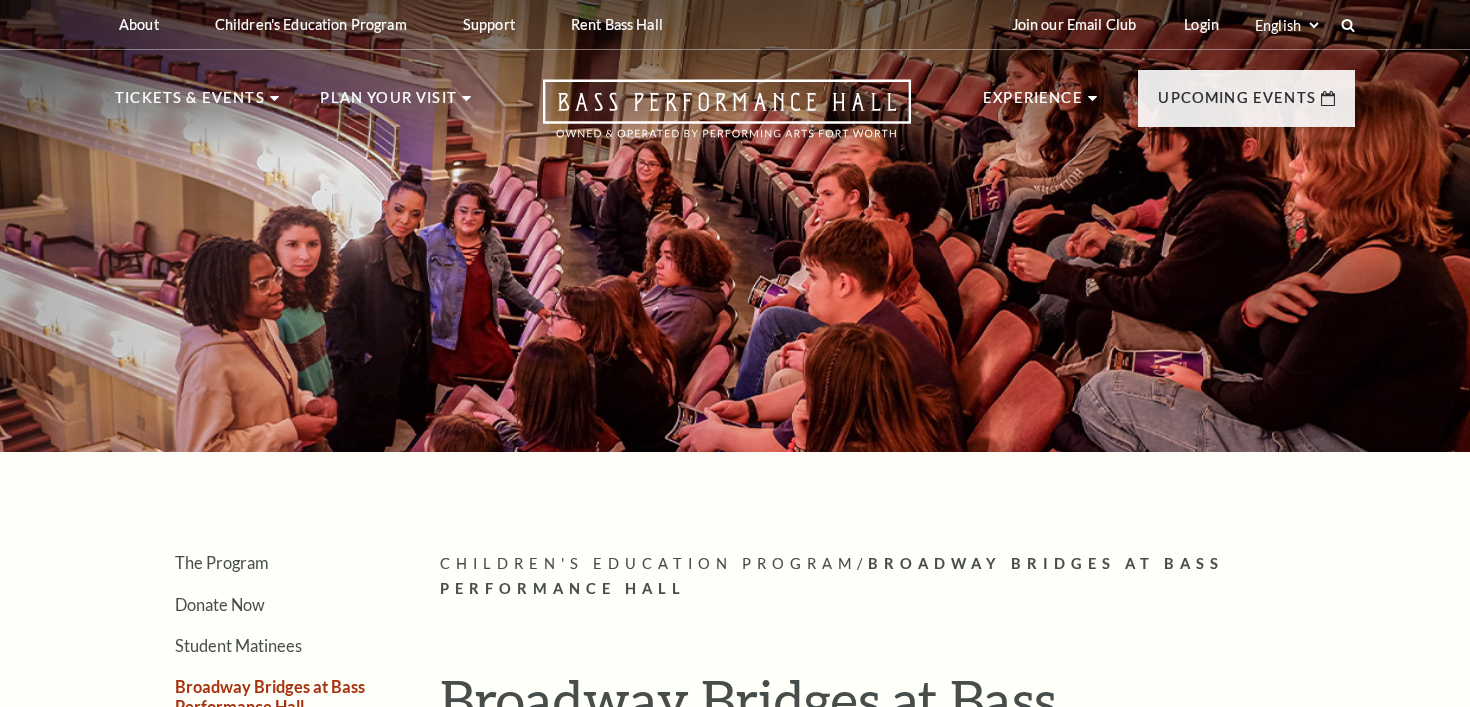 scroll, scrollTop: 0, scrollLeft: 0, axis: both 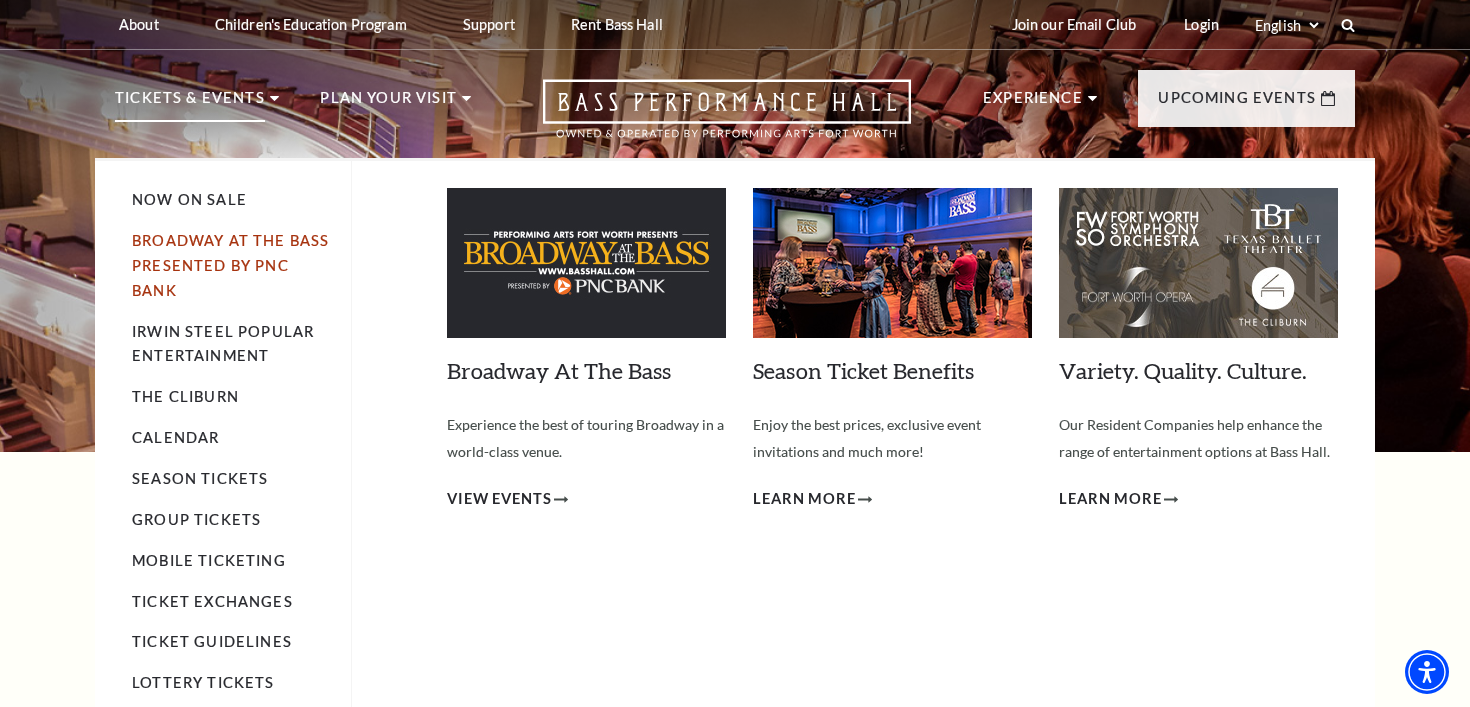 click on "Broadway At The Bass presented by PNC Bank" at bounding box center [230, 265] 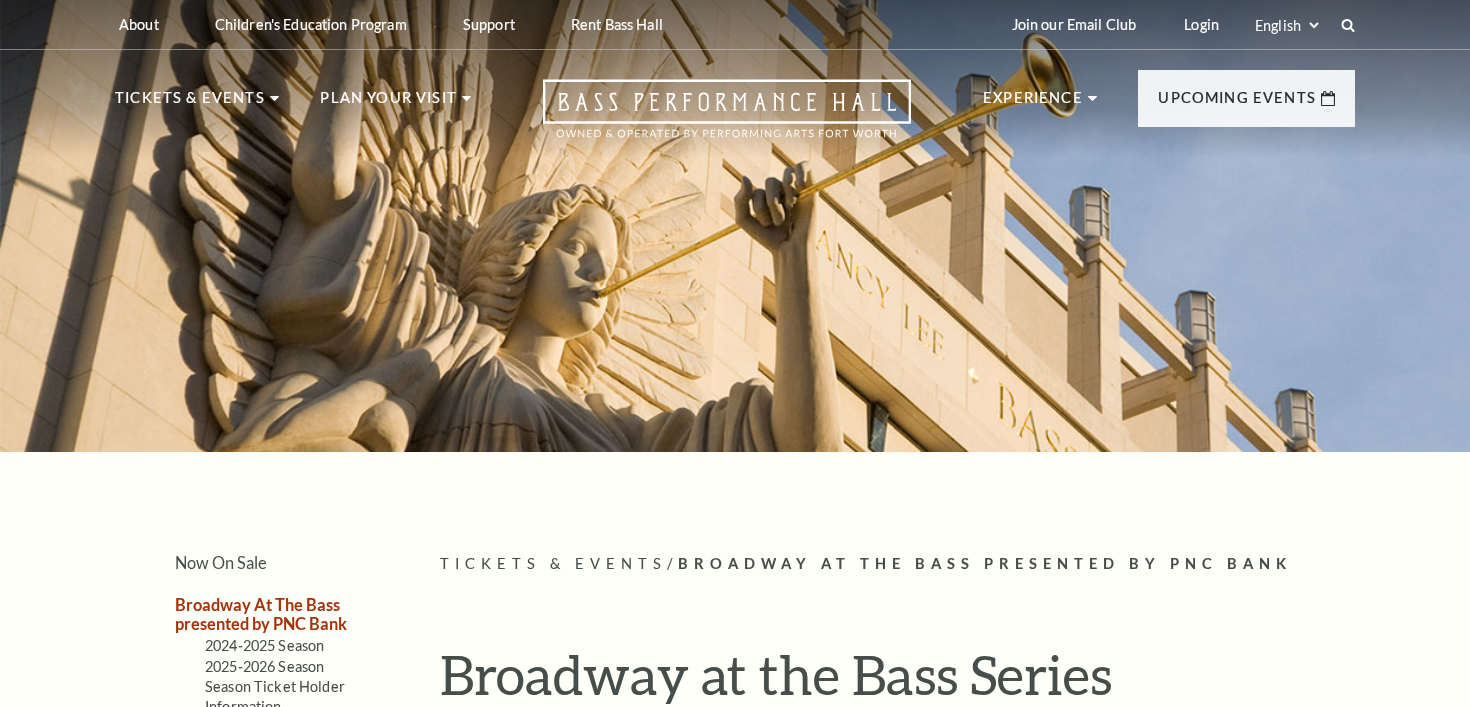 scroll, scrollTop: 0, scrollLeft: 0, axis: both 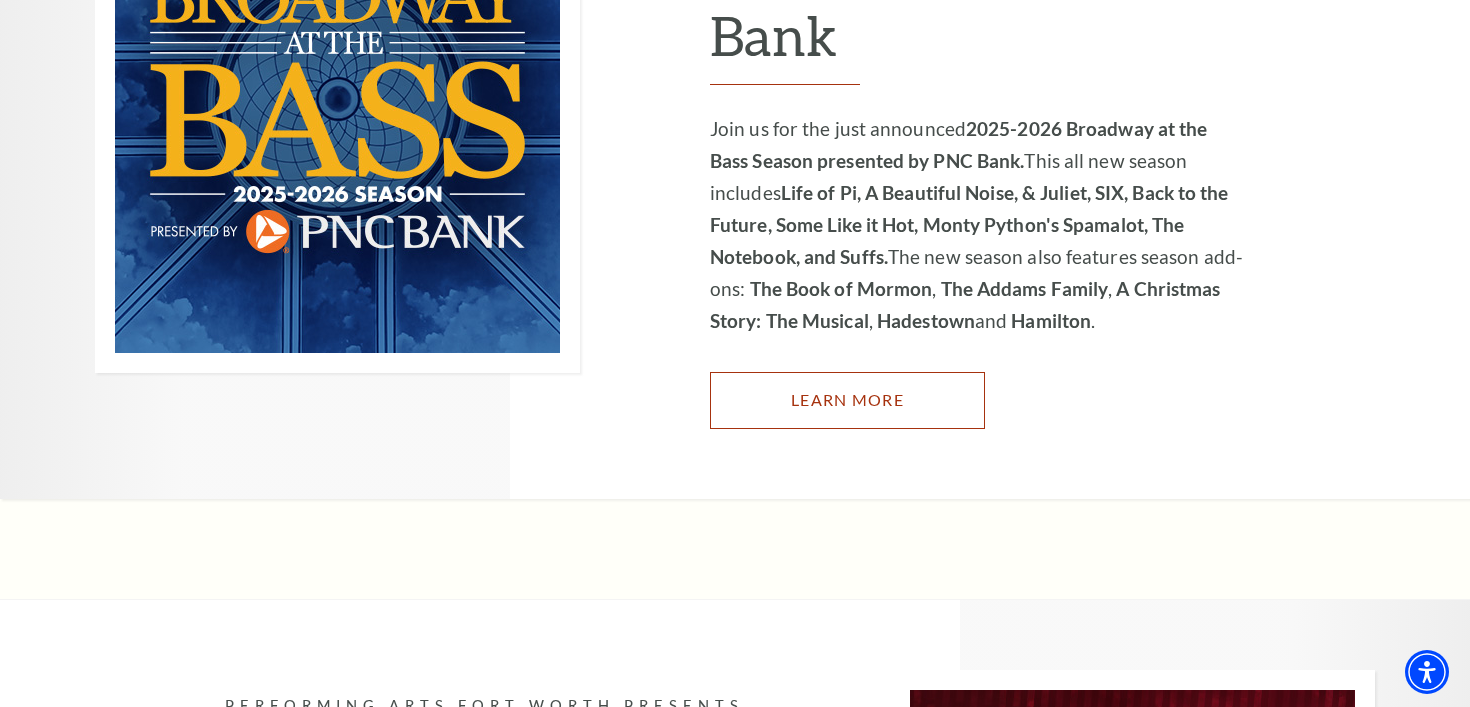 click on "Learn More" at bounding box center [847, 400] 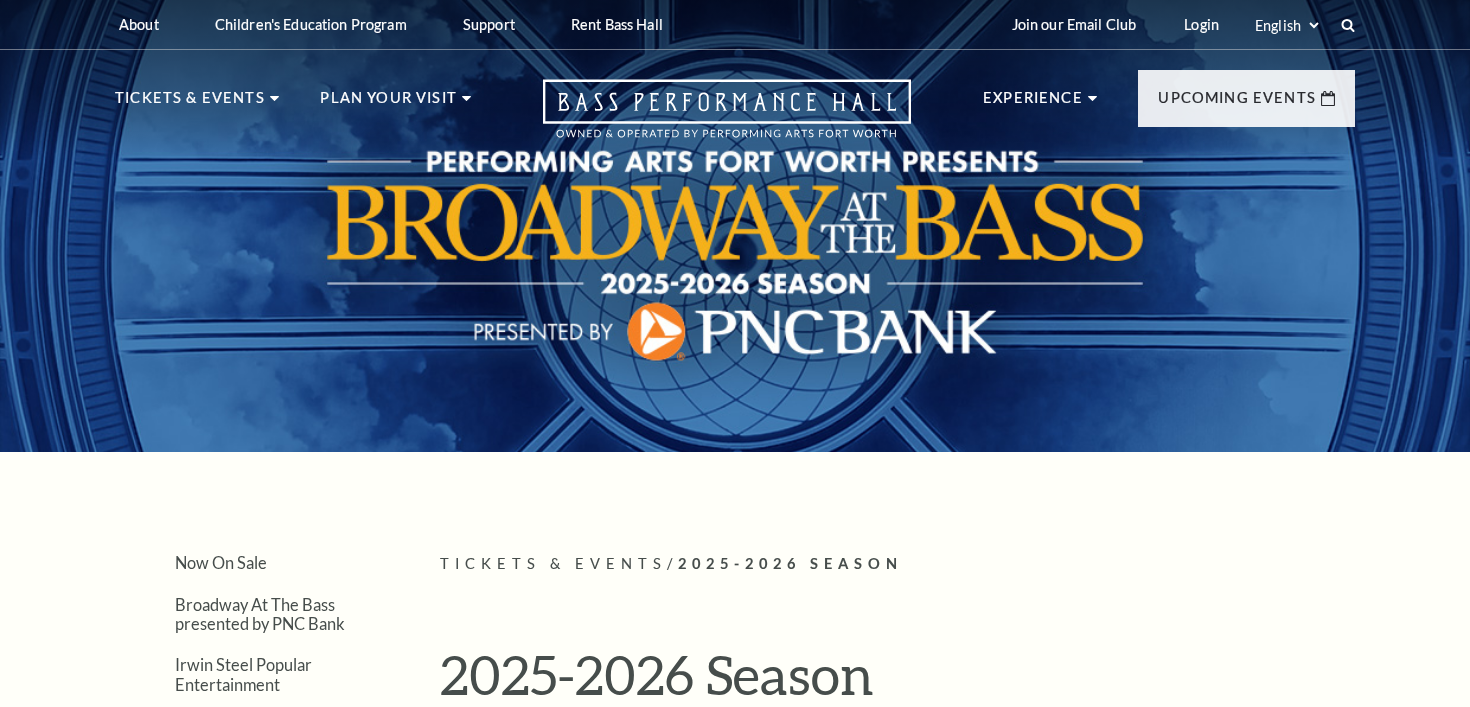 scroll, scrollTop: 0, scrollLeft: 0, axis: both 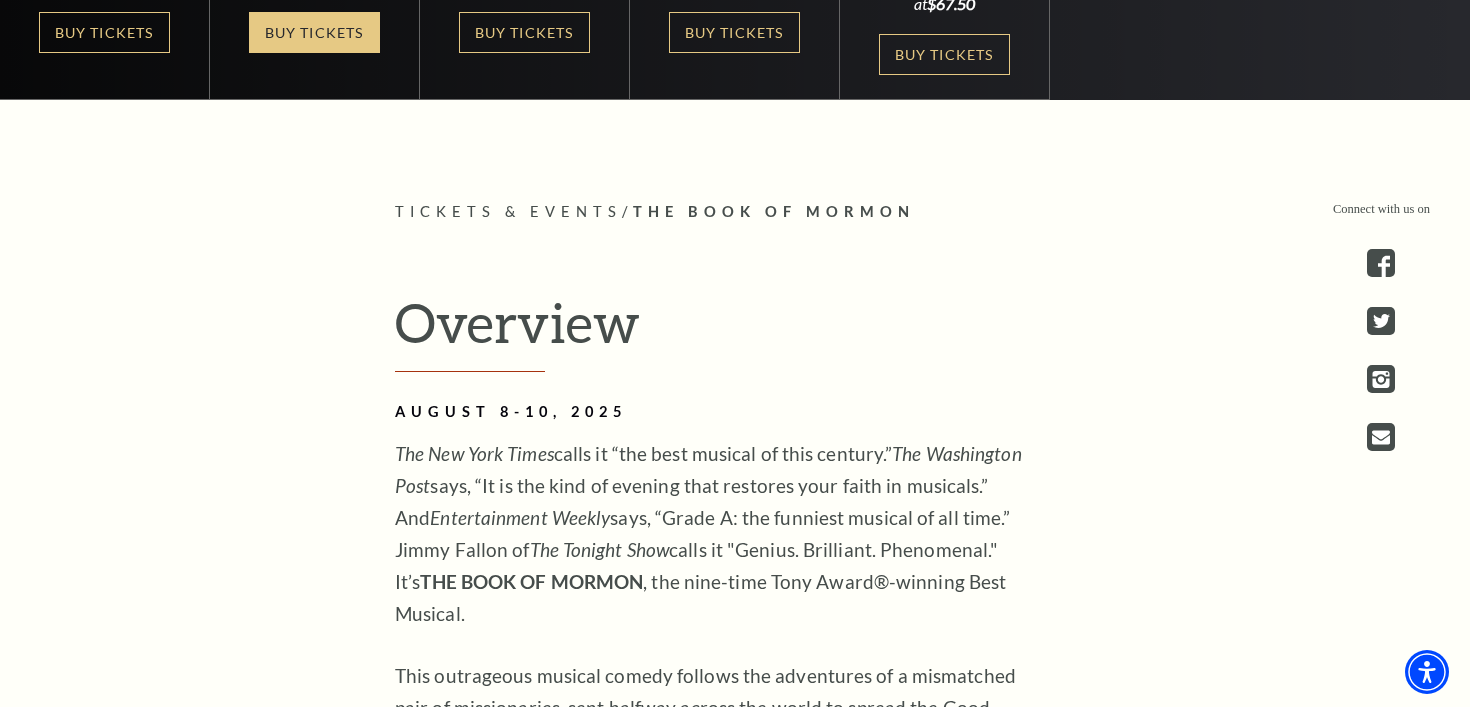 click on "Buy Tickets" at bounding box center (314, 32) 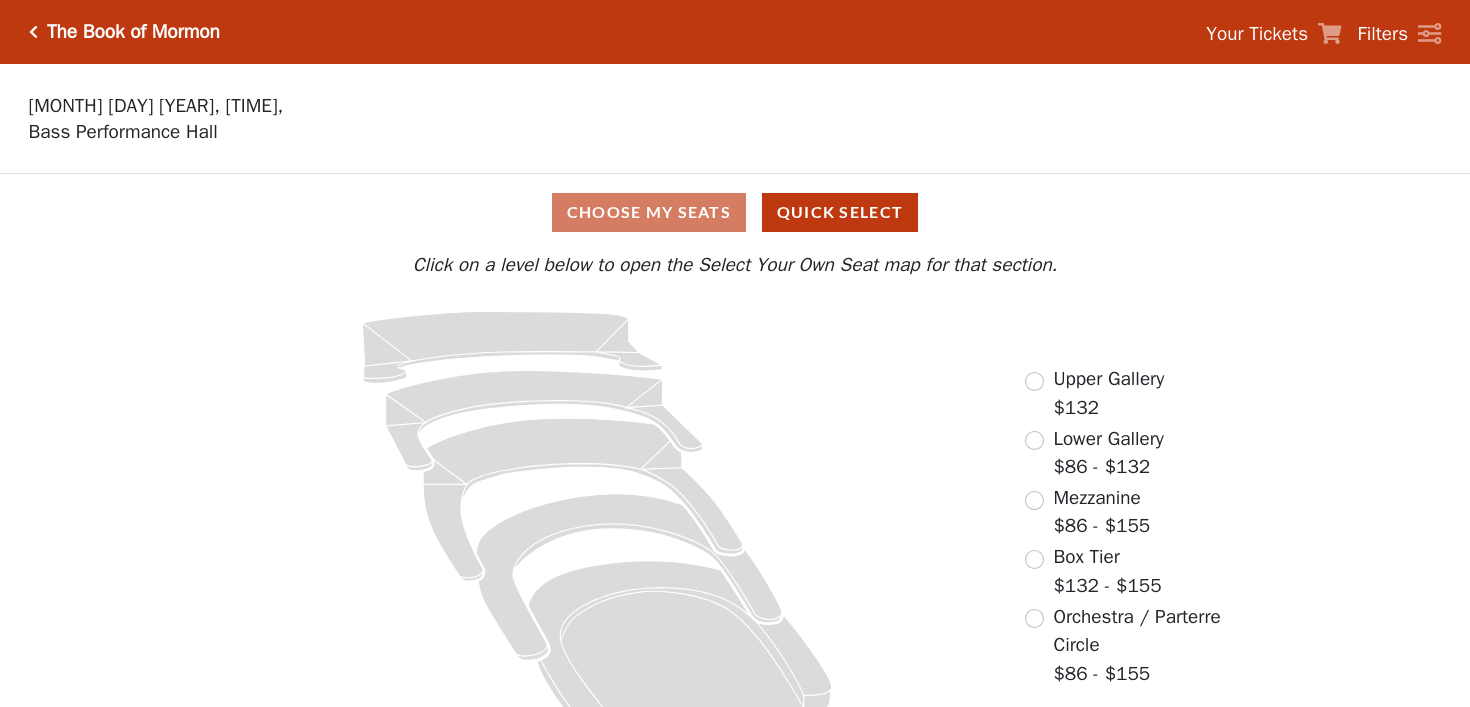 scroll, scrollTop: 0, scrollLeft: 0, axis: both 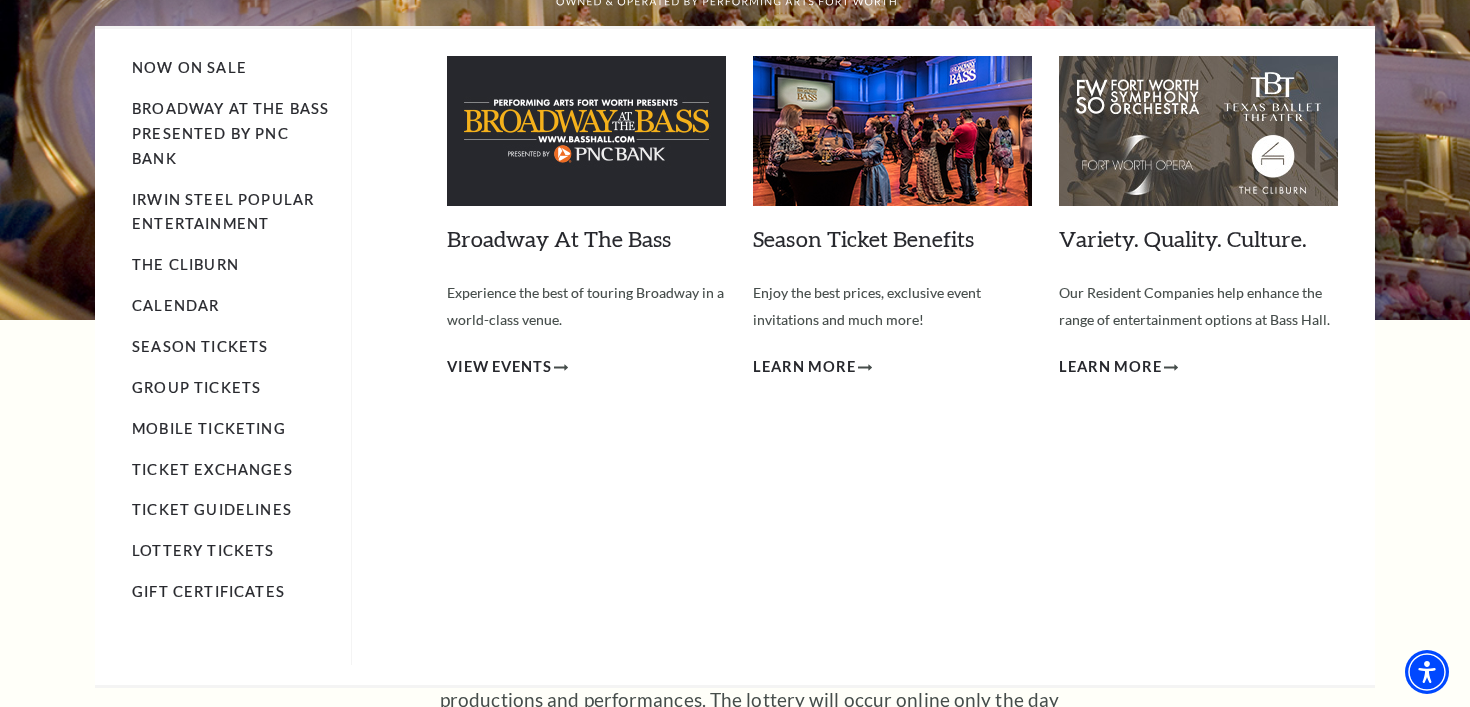 click on "Lottery Tickets" at bounding box center (231, 551) 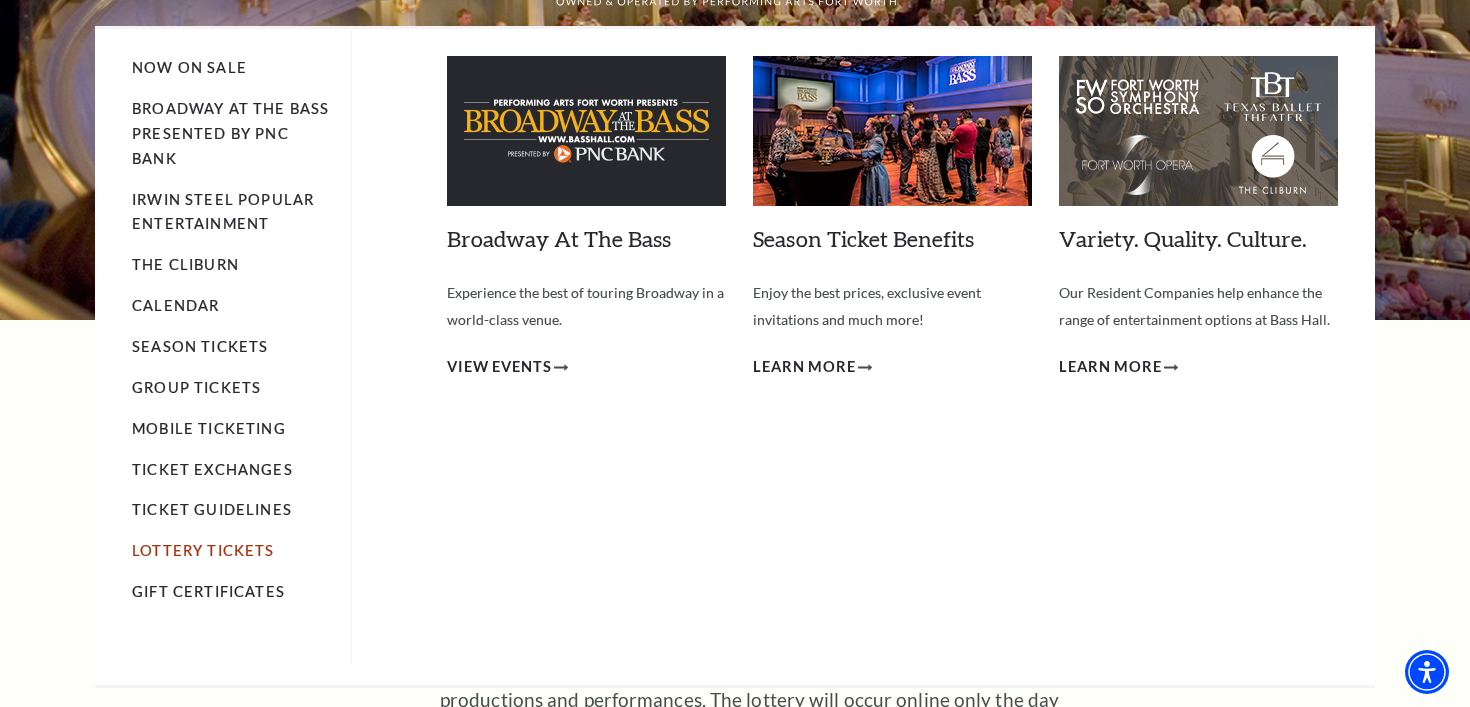 click on "Lottery Tickets" at bounding box center (203, 550) 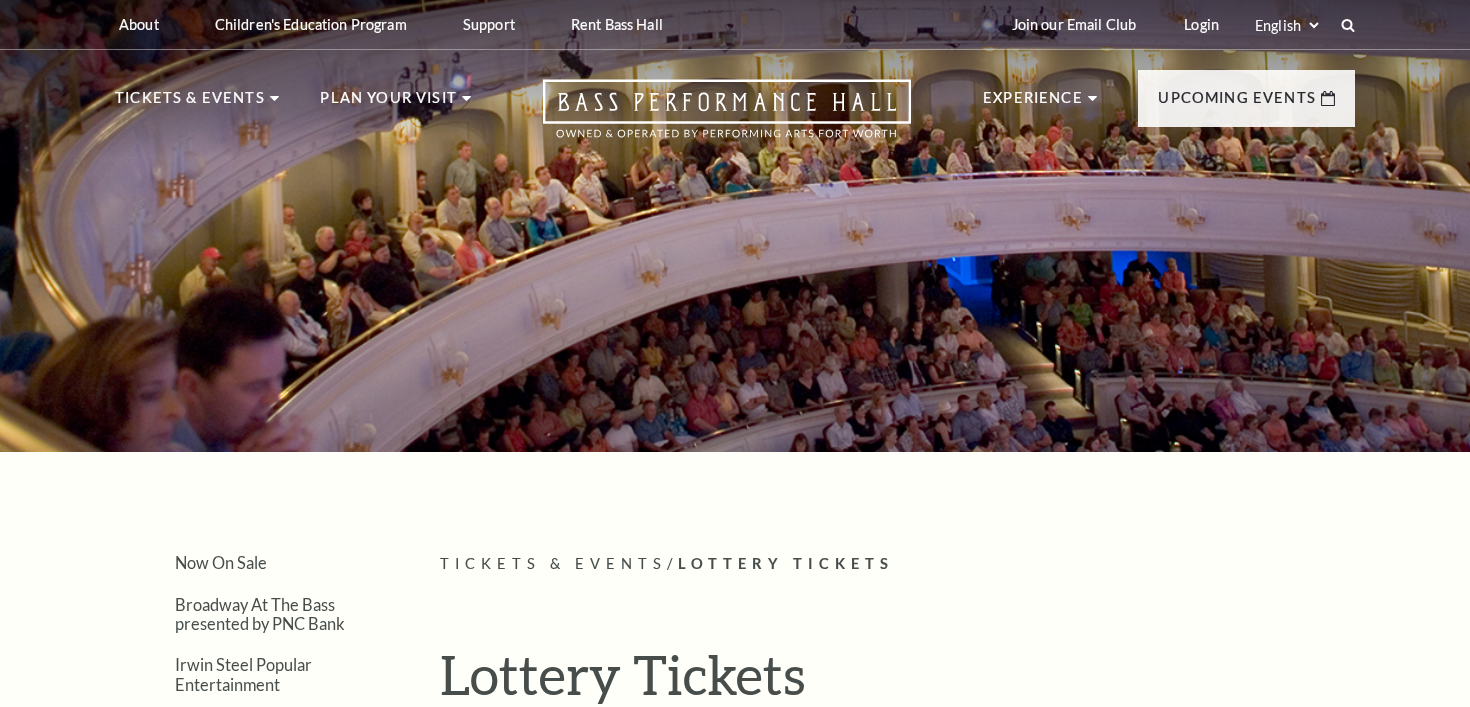 scroll, scrollTop: 0, scrollLeft: 0, axis: both 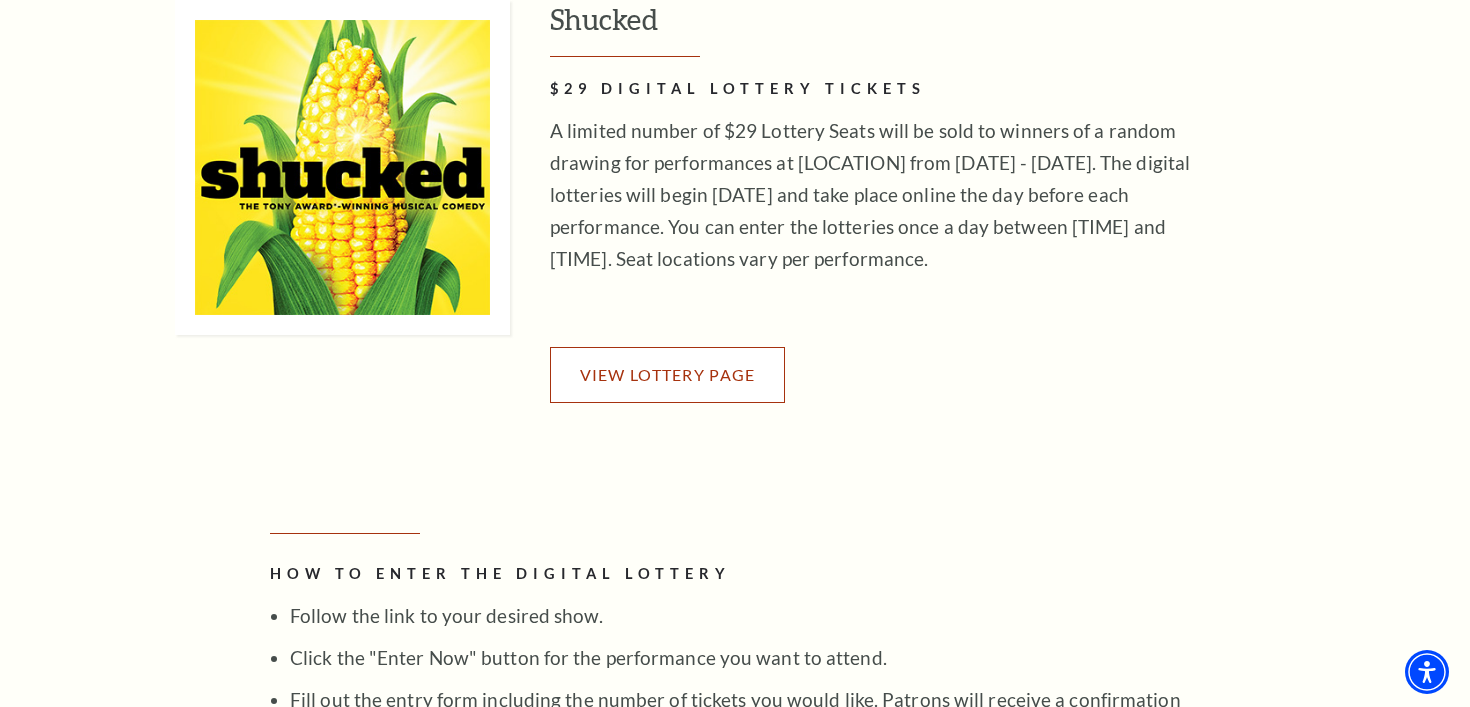 click on "View Lottery Page" at bounding box center [668, 374] 